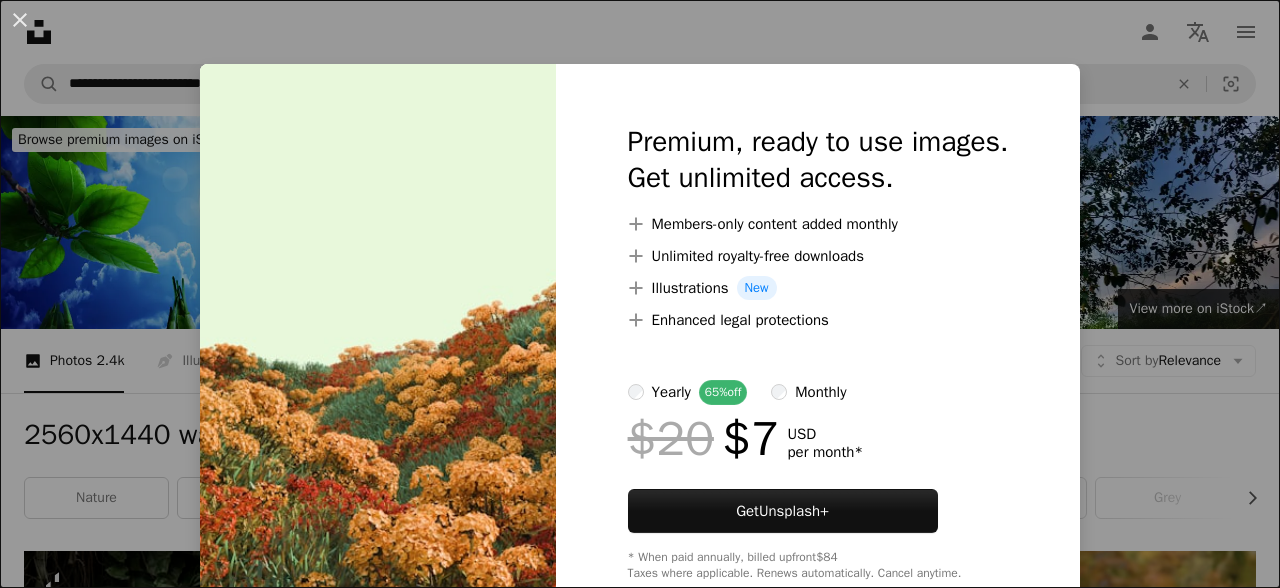 scroll, scrollTop: 4583, scrollLeft: 0, axis: vertical 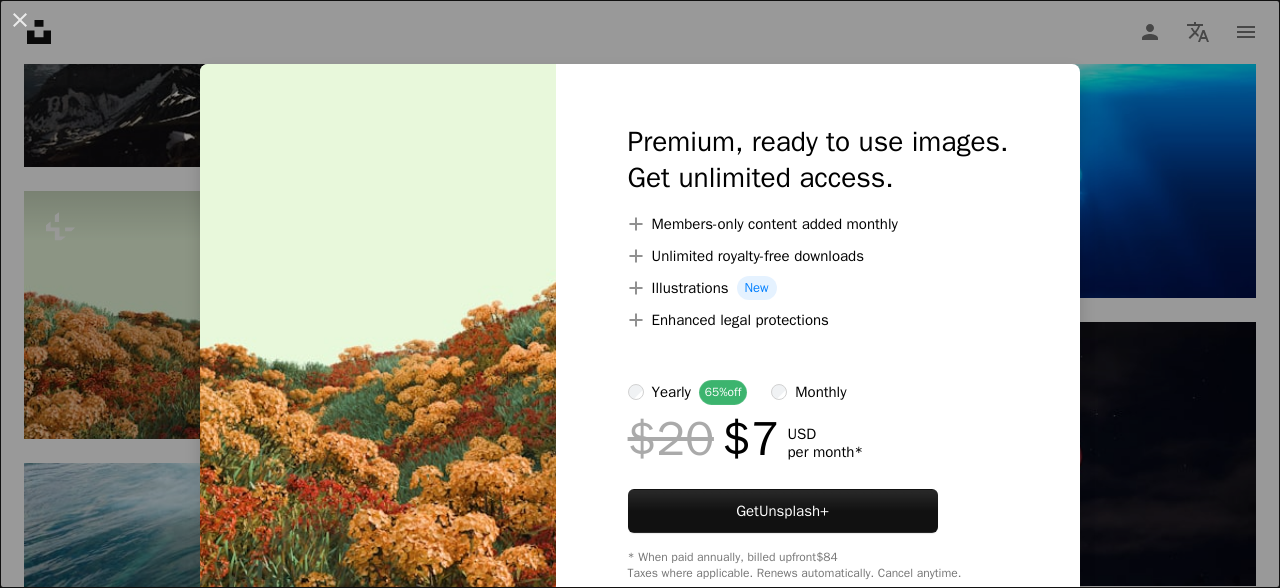 click on "An X shape Premium, ready to use images. Get unlimited access. A plus sign Members-only content added monthly A plus sign Unlimited royalty-free downloads A plus sign Illustrations  New A plus sign Enhanced legal protections yearly 65%  off monthly $20   $7 USD per month * Get  Unsplash+ * When paid annually, billed upfront  $84 Taxes where applicable. Renews automatically. Cancel anytime." at bounding box center (640, 294) 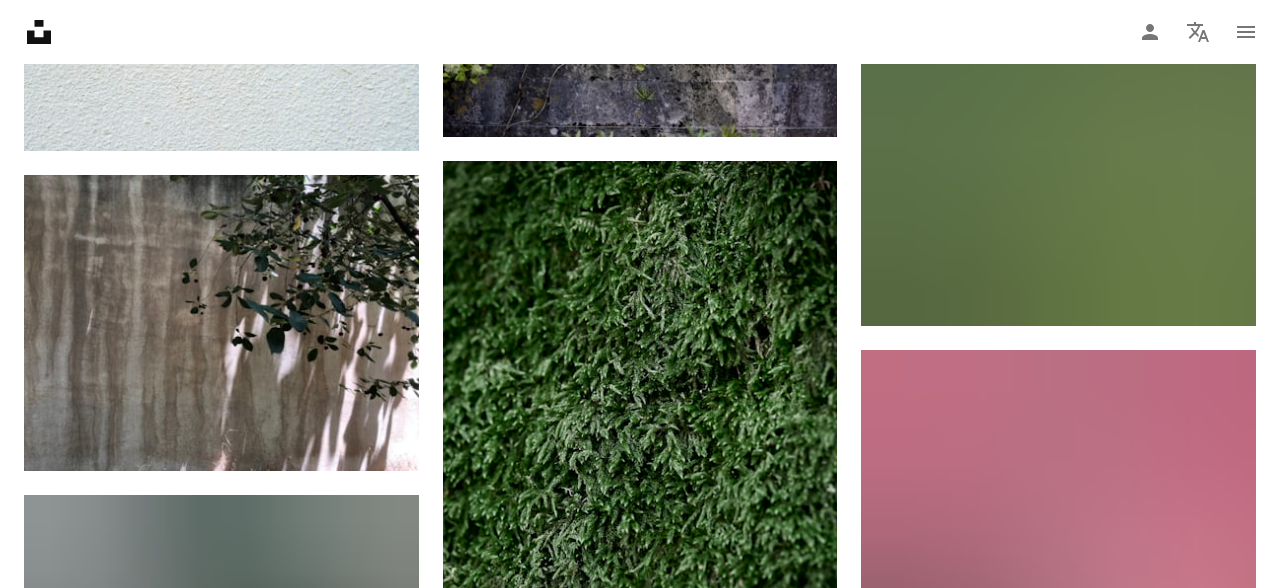 scroll, scrollTop: 24433, scrollLeft: 0, axis: vertical 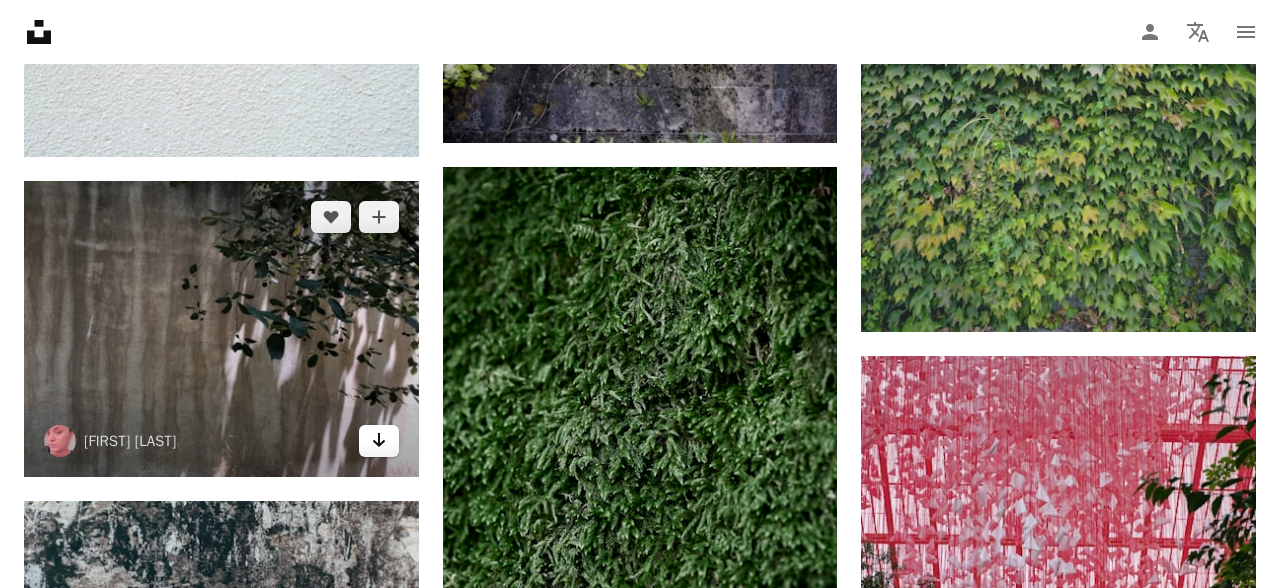 click 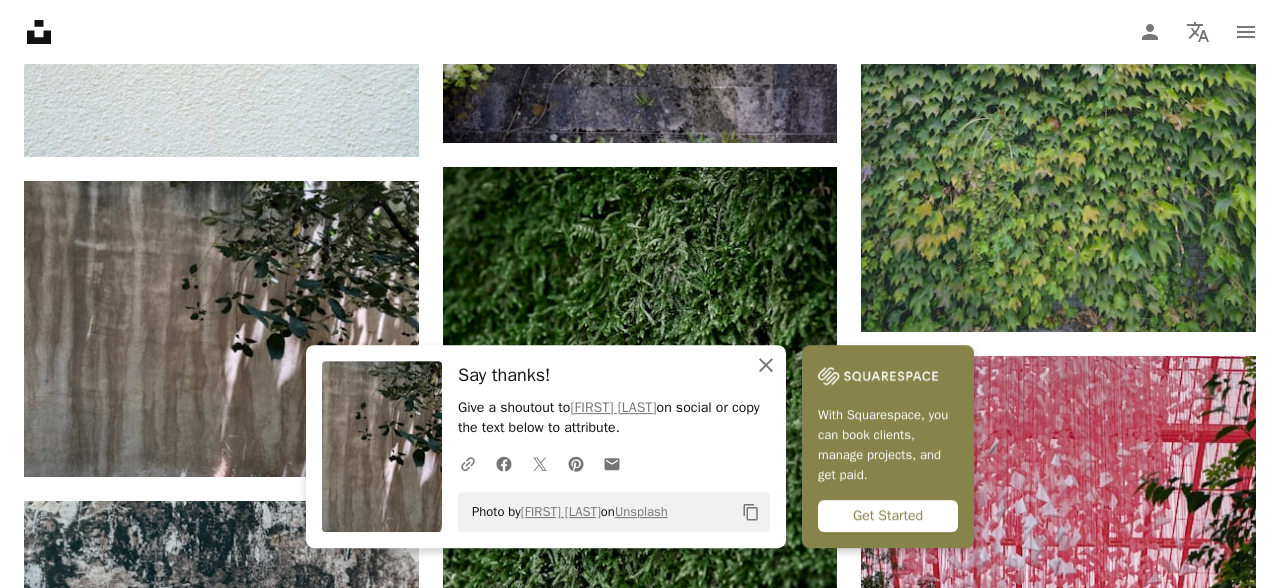 click on "An X shape" 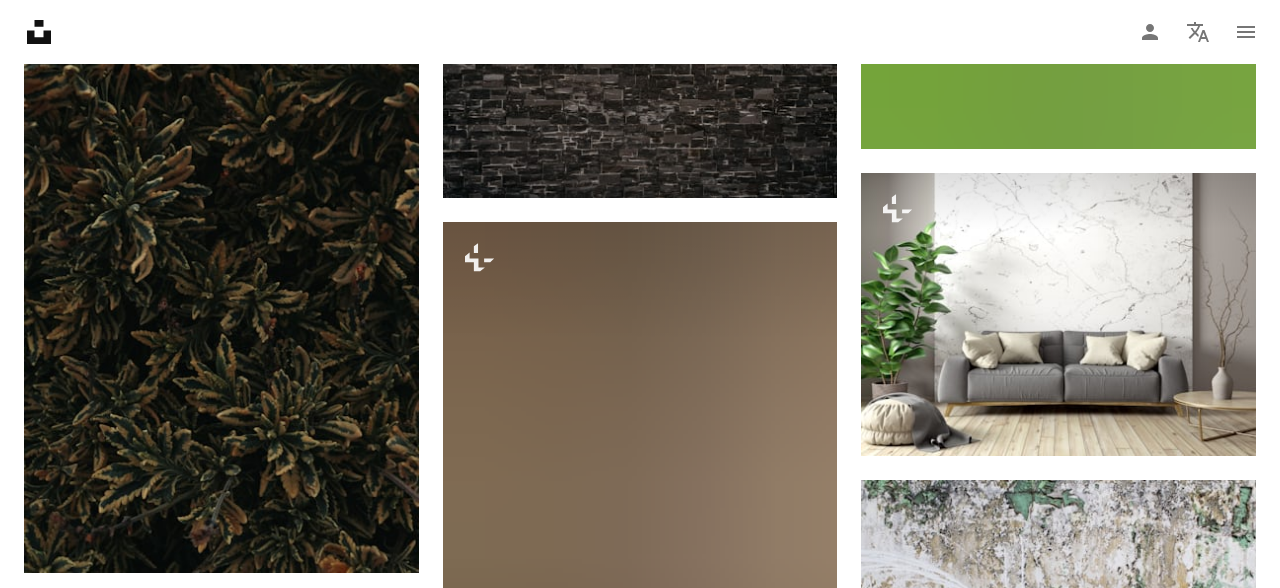 scroll, scrollTop: 30532, scrollLeft: 0, axis: vertical 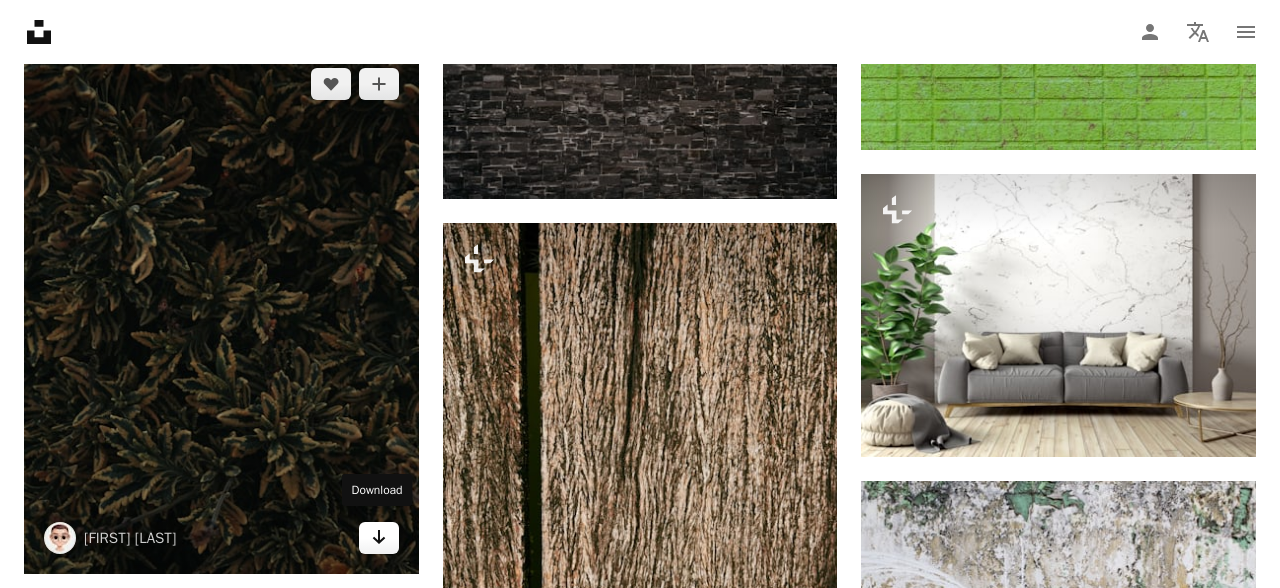 click on "Arrow pointing down" 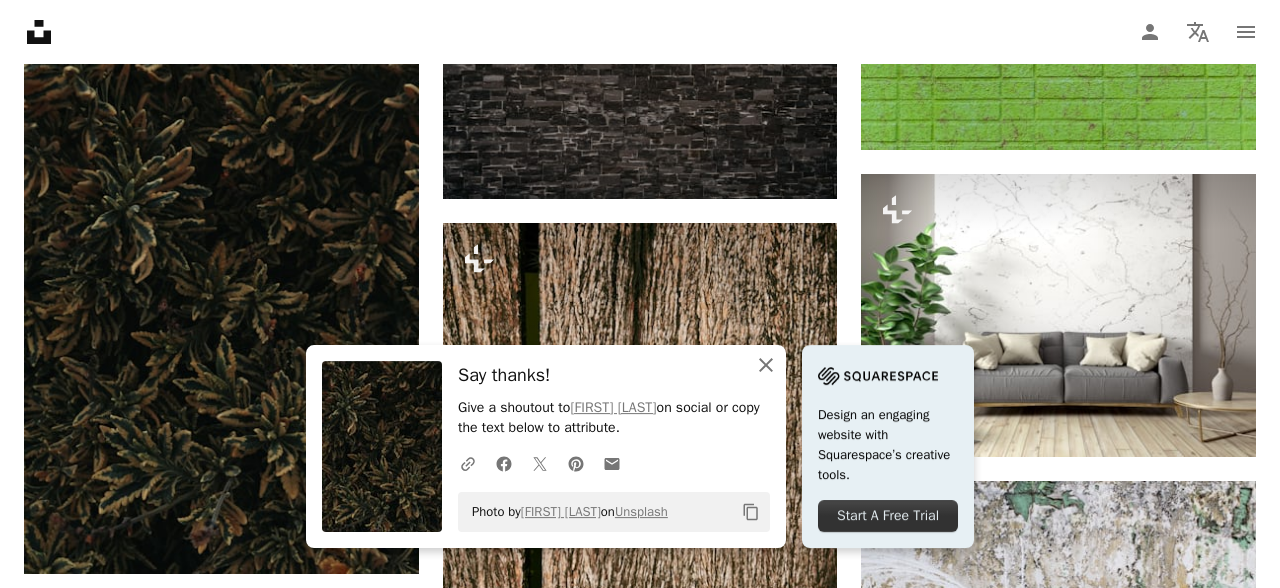 click on "An X shape" 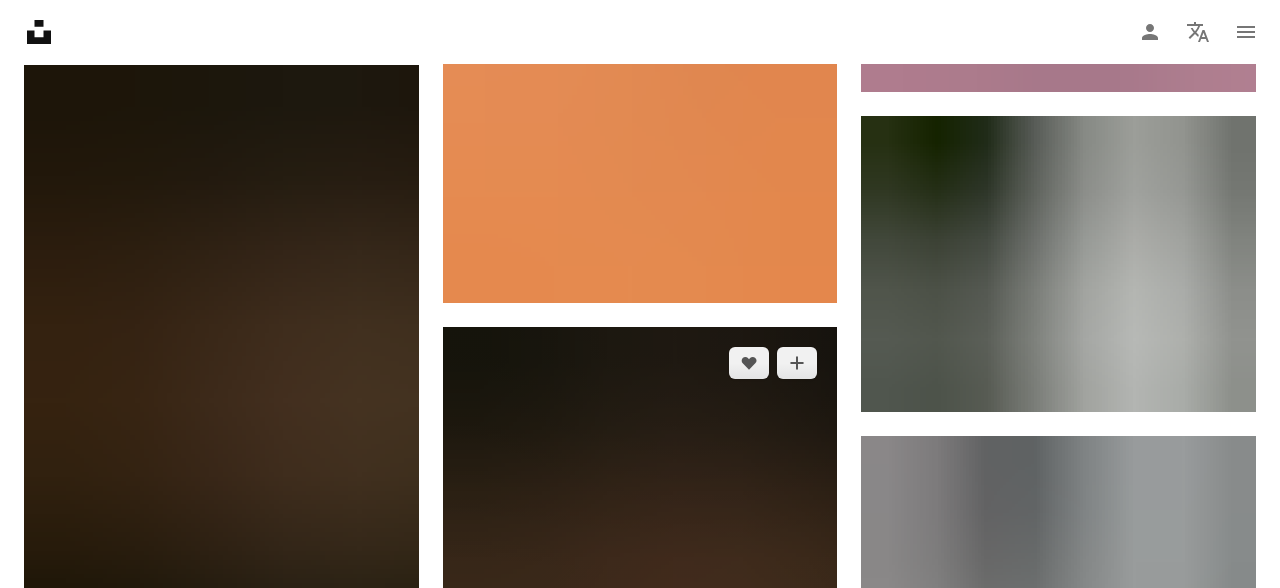 scroll, scrollTop: 36902, scrollLeft: 0, axis: vertical 